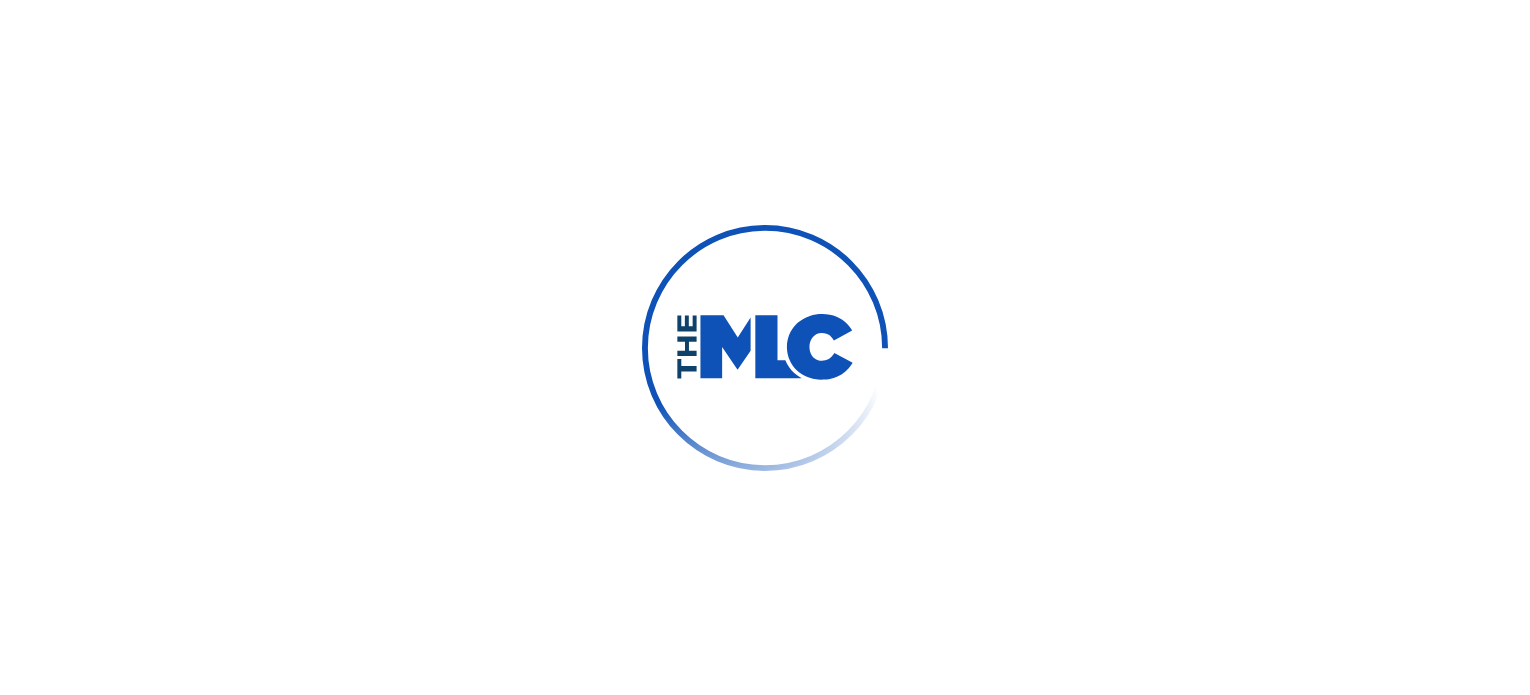 scroll, scrollTop: 0, scrollLeft: 0, axis: both 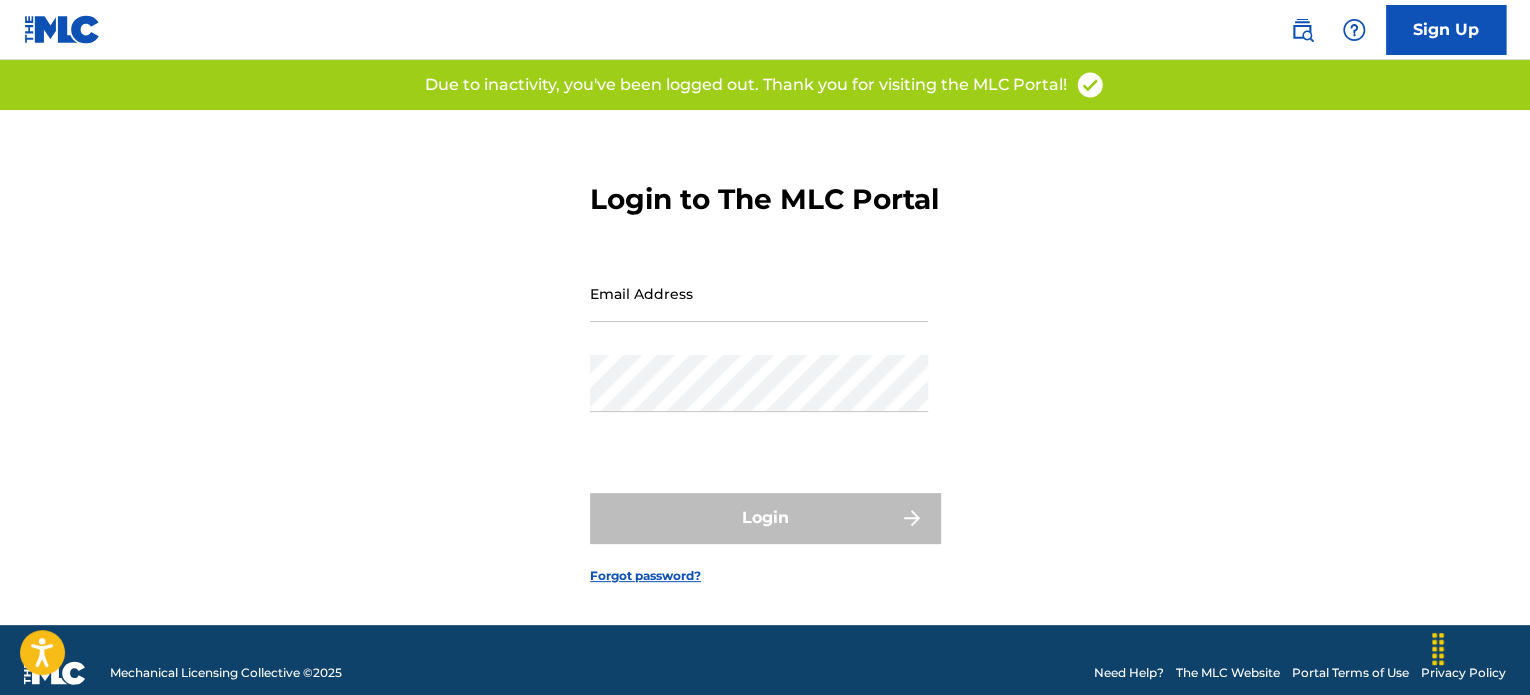 click on "Email Address" at bounding box center (759, 293) 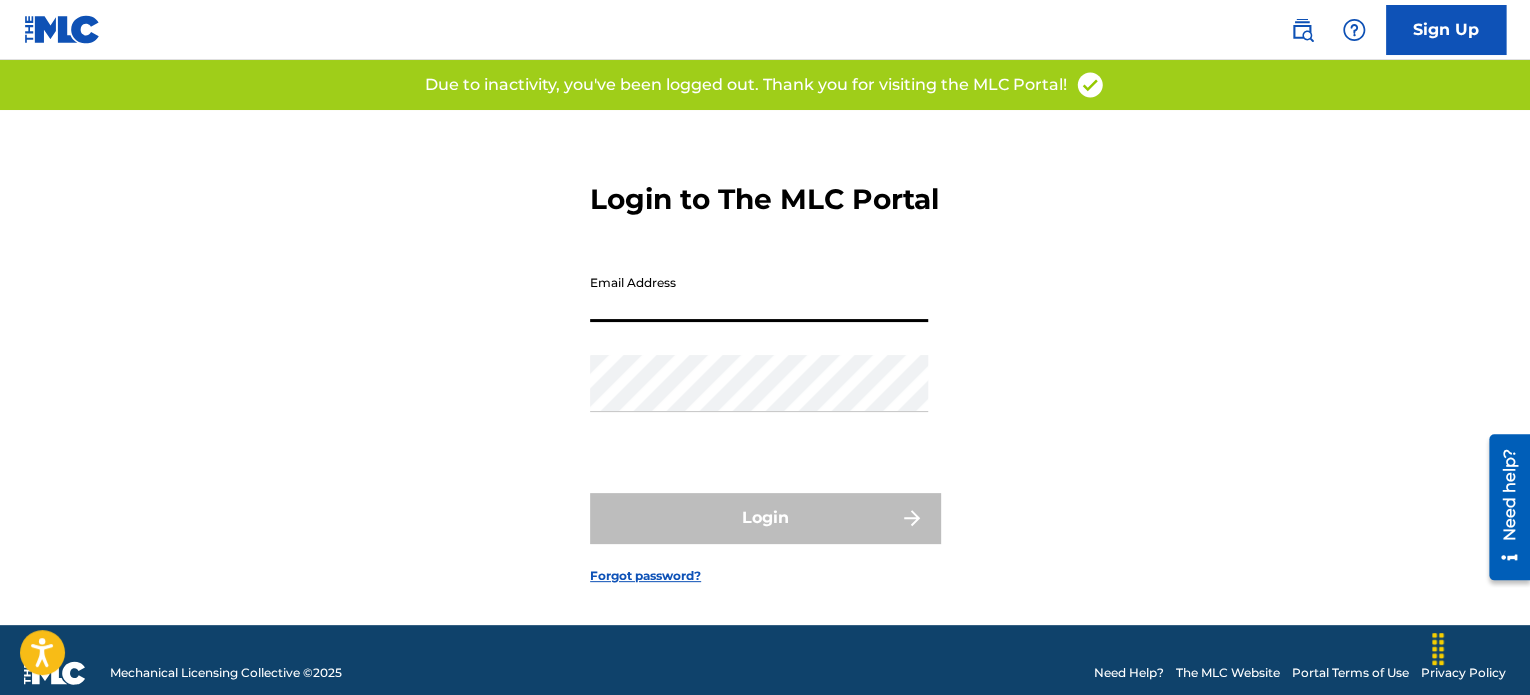 type on "[USERNAME]@[EXAMPLE.COM]" 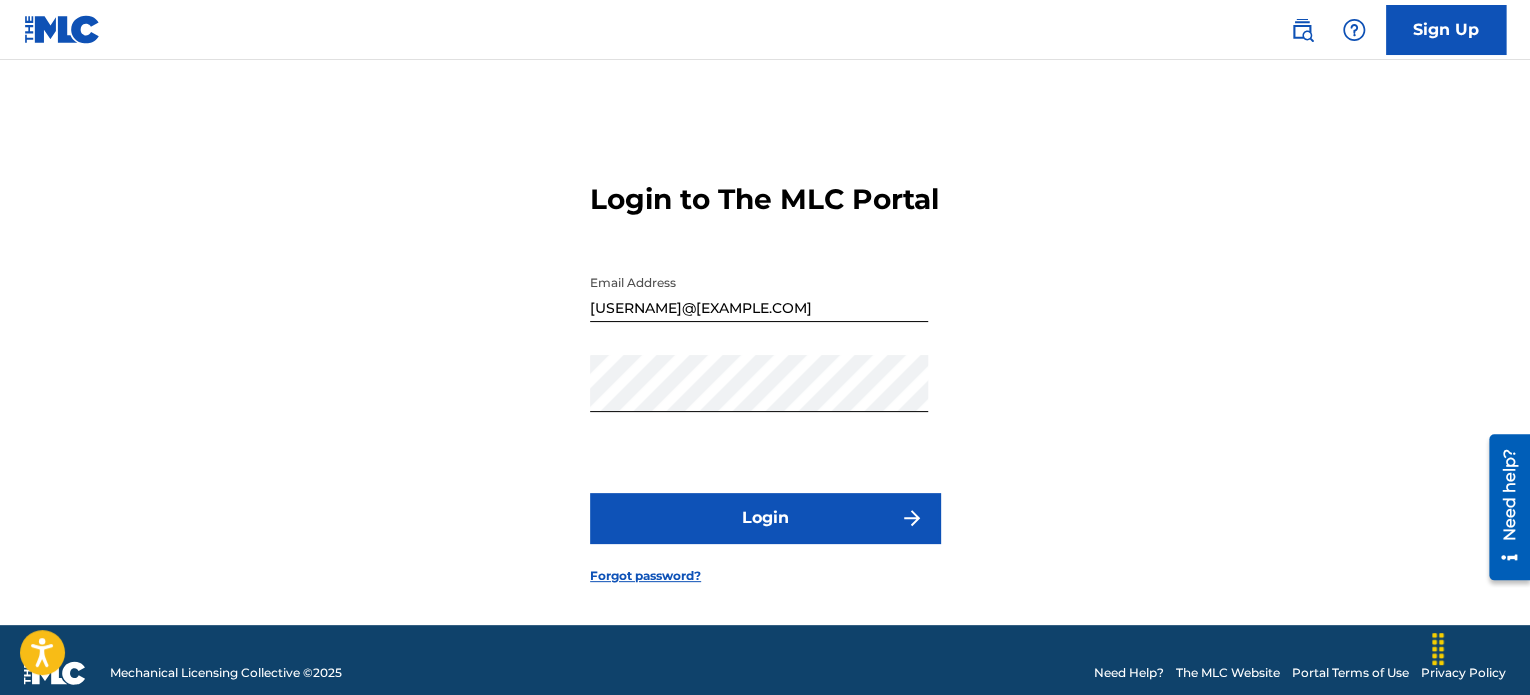 click on "Login" at bounding box center (765, 518) 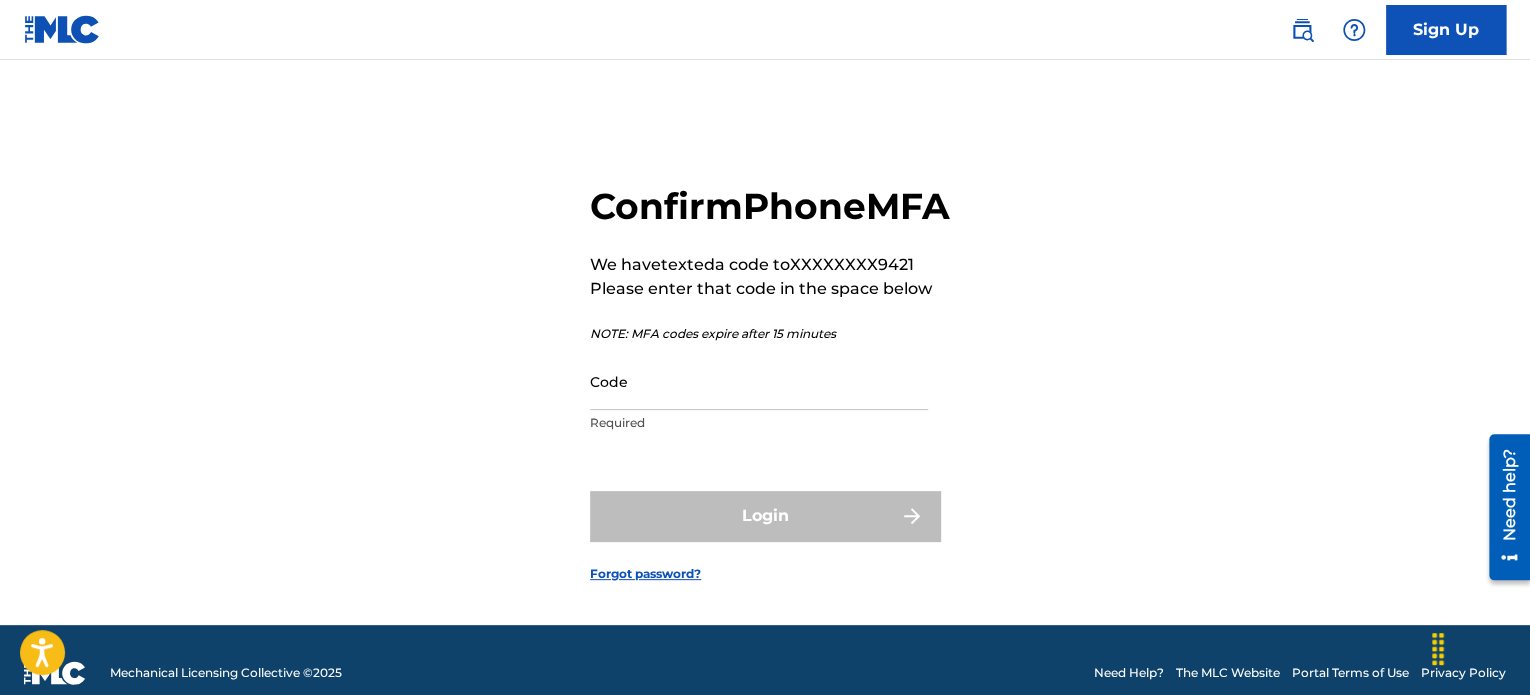 click on "Code" at bounding box center (759, 381) 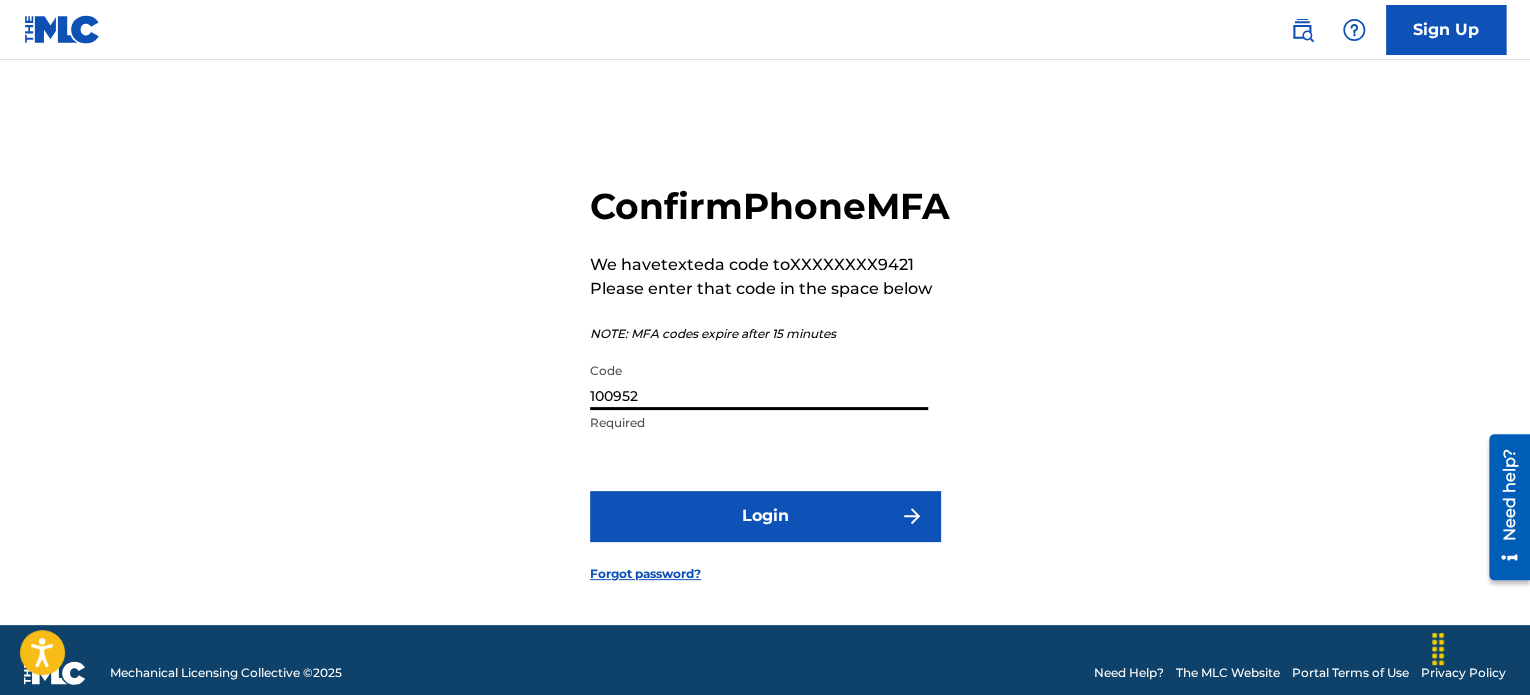 type on "100952" 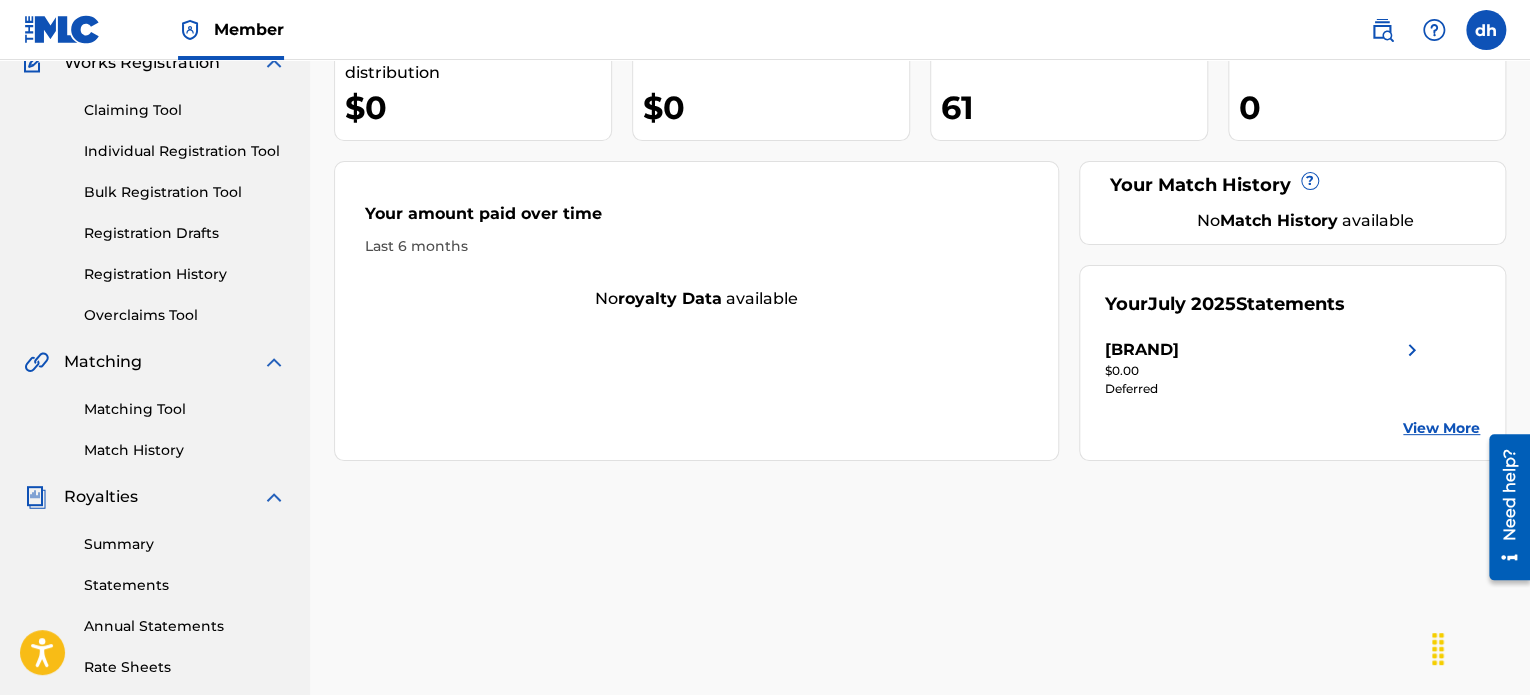 scroll, scrollTop: 184, scrollLeft: 0, axis: vertical 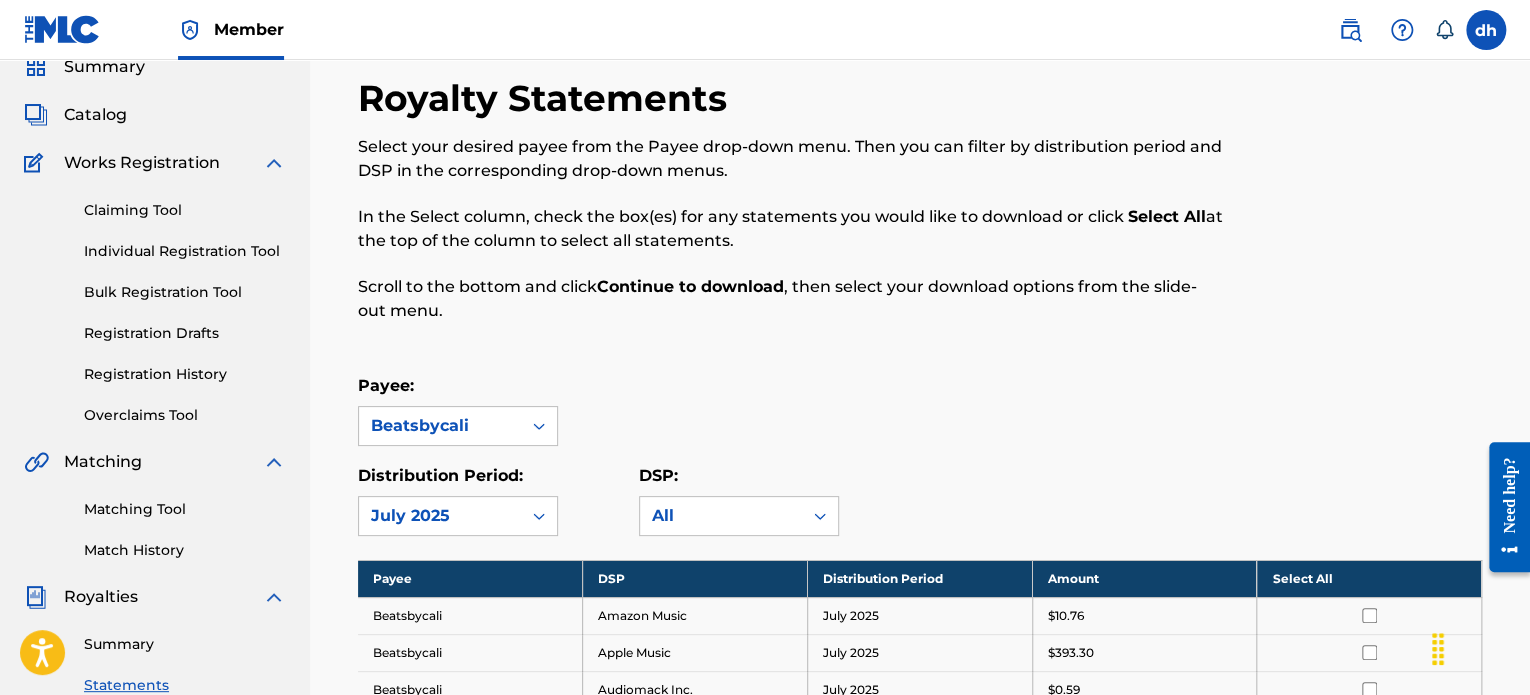 click on "Member [FIRST] [LAST] [FIRST] [LAST] beatsbycalillc@[EMAIL] Notification Preferences Profile Log out" at bounding box center [765, 30] 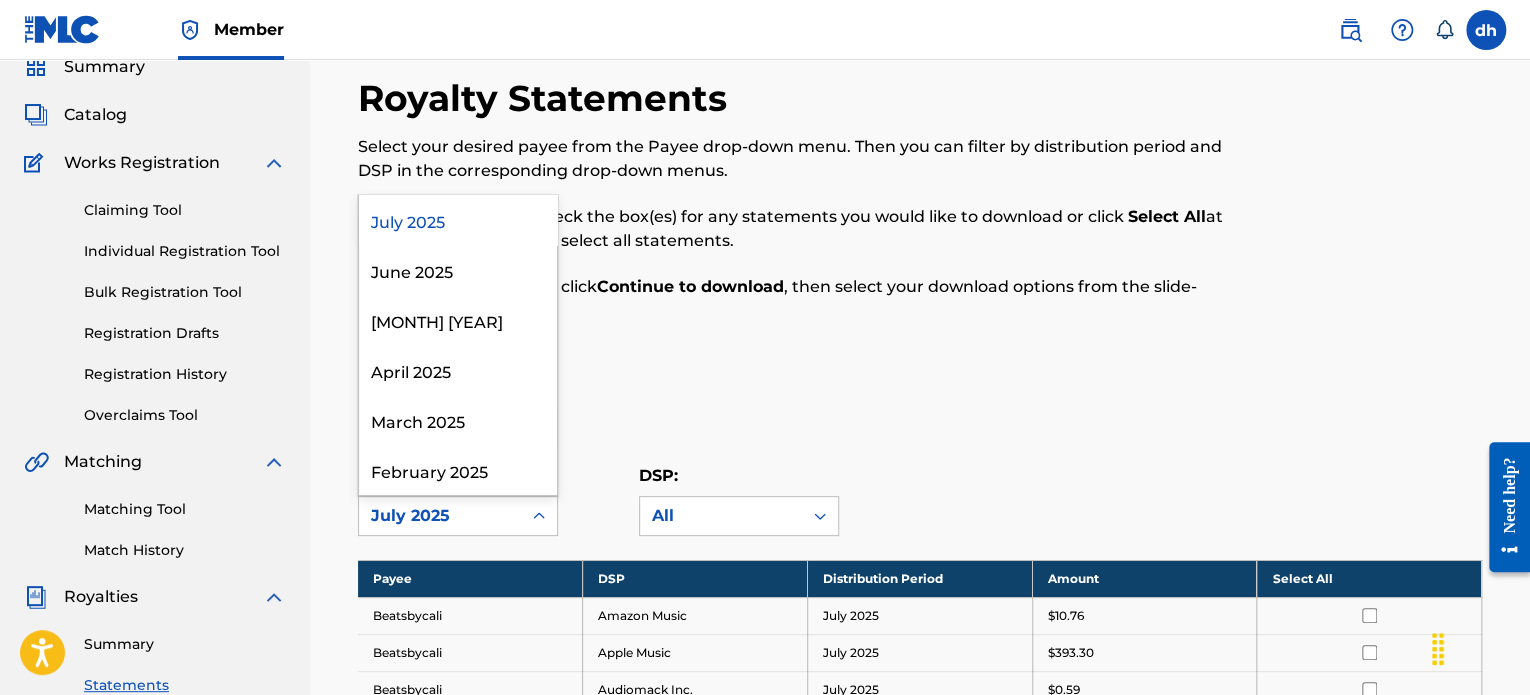 click 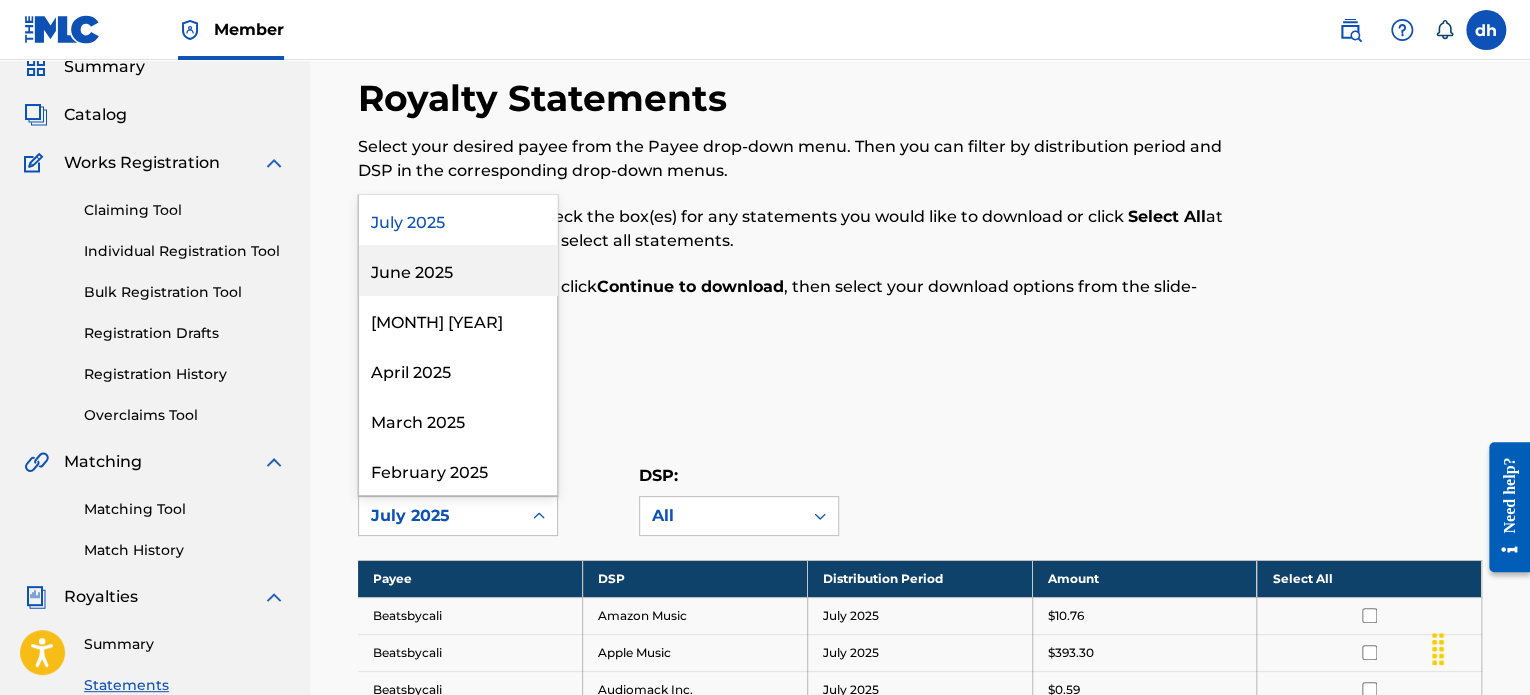 click on "June 2025" at bounding box center [458, 270] 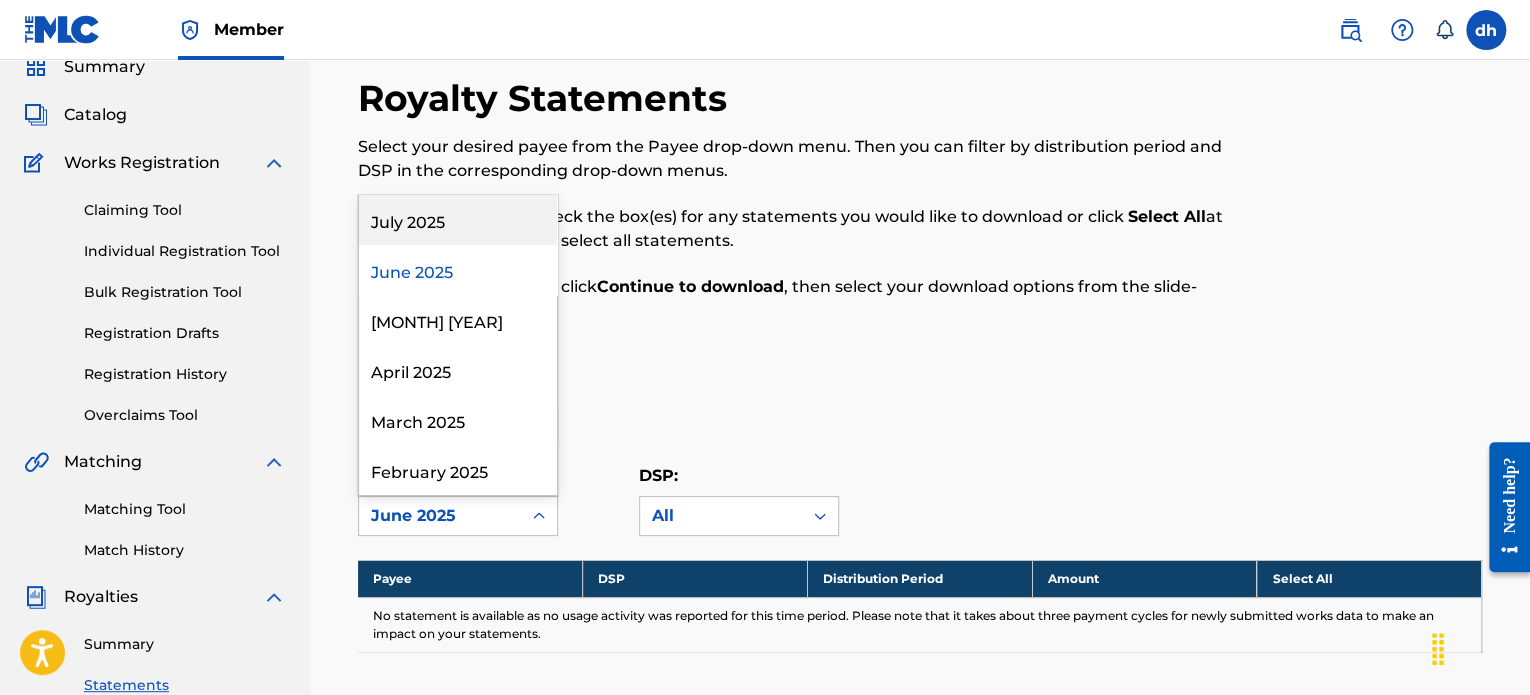 click on "June 2025" at bounding box center (440, 516) 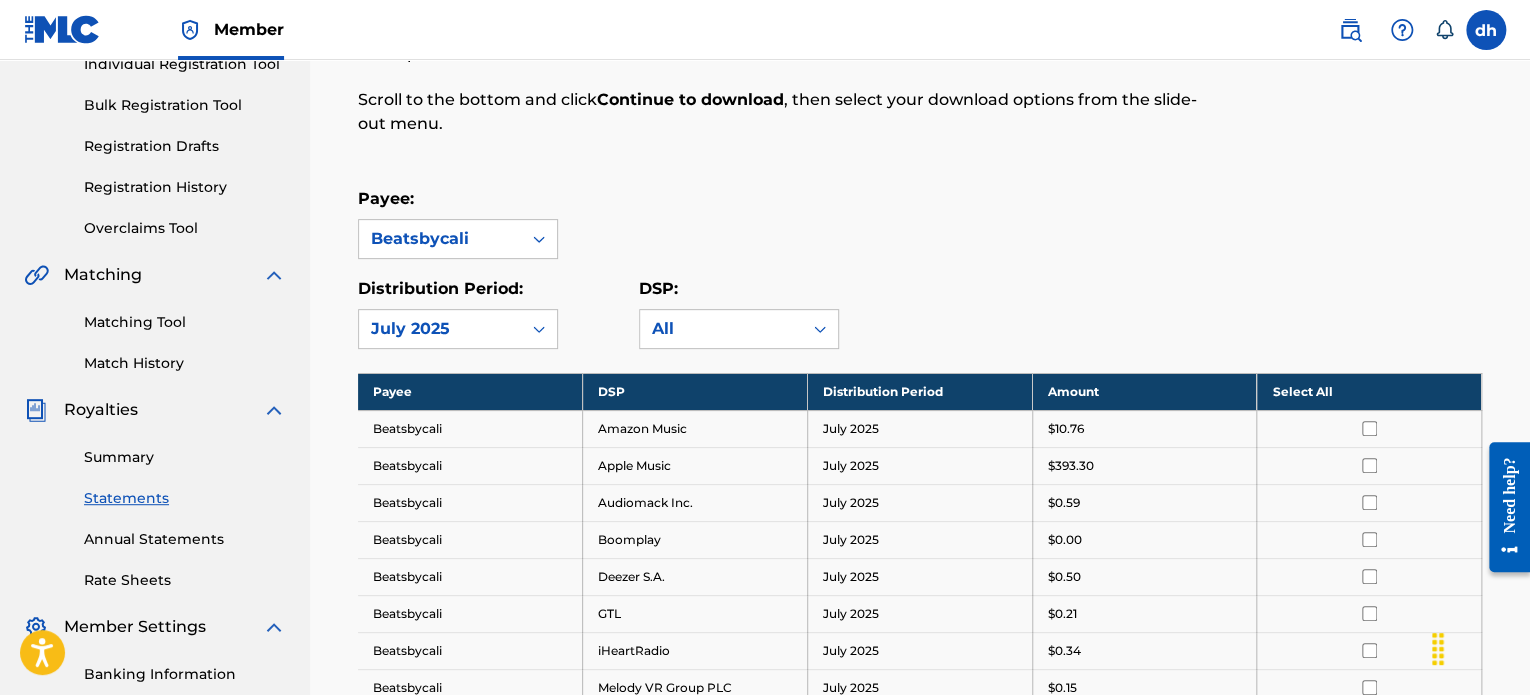 scroll, scrollTop: 0, scrollLeft: 0, axis: both 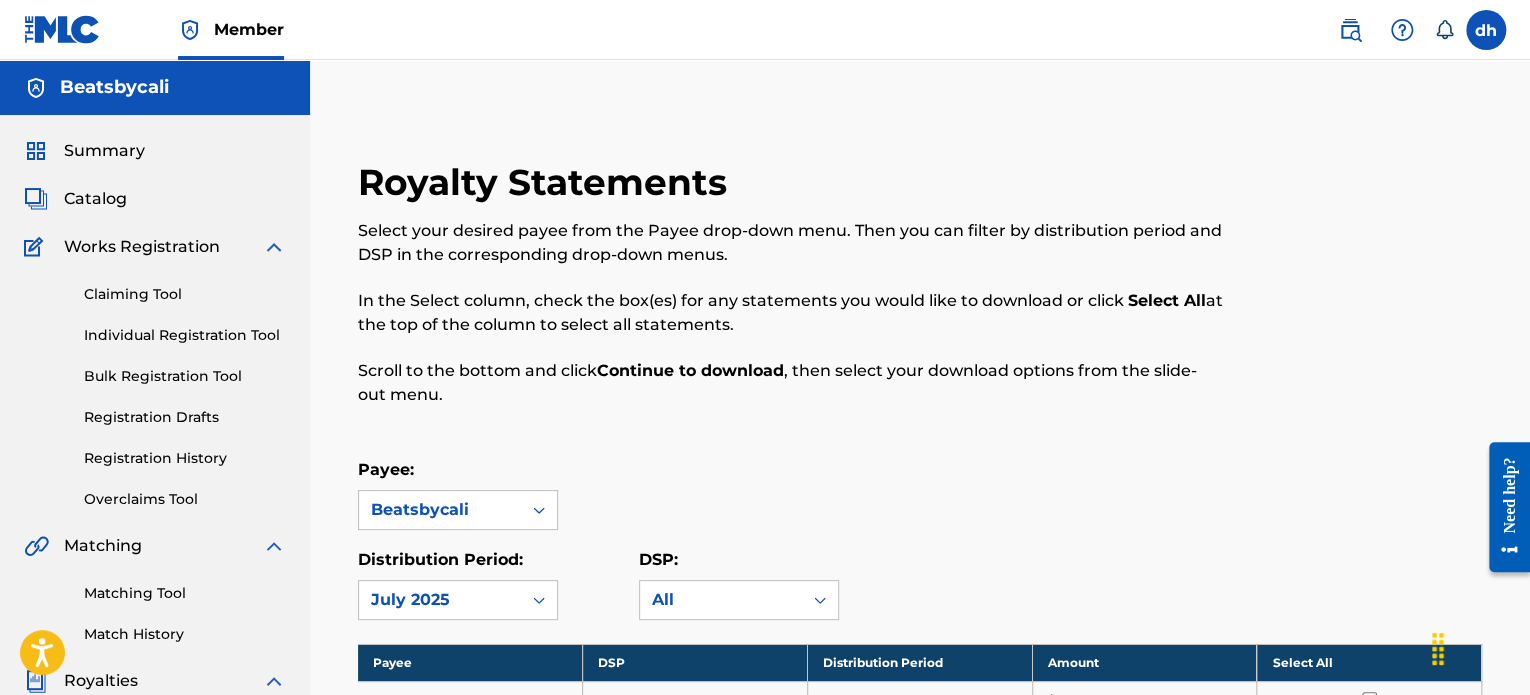 click on "Claiming Tool" at bounding box center (185, 294) 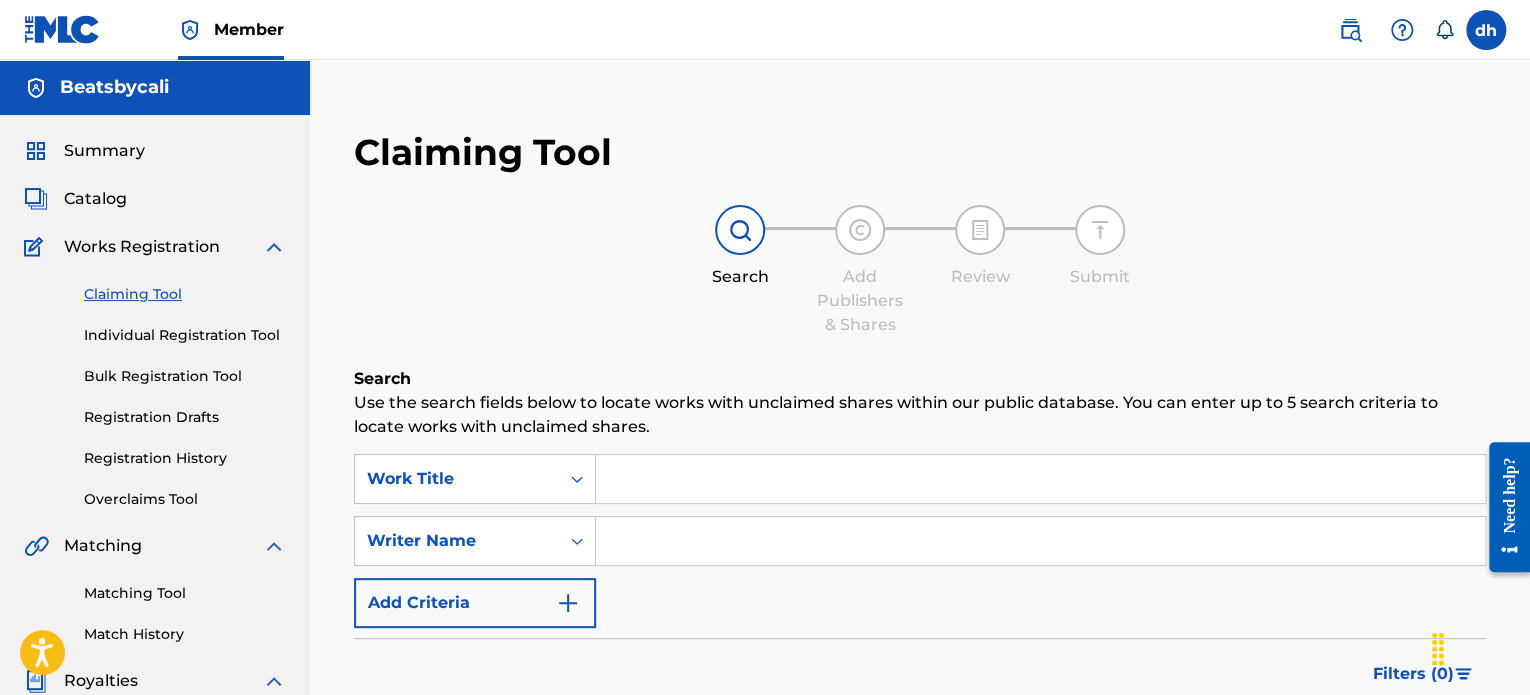 click at bounding box center [1040, 479] 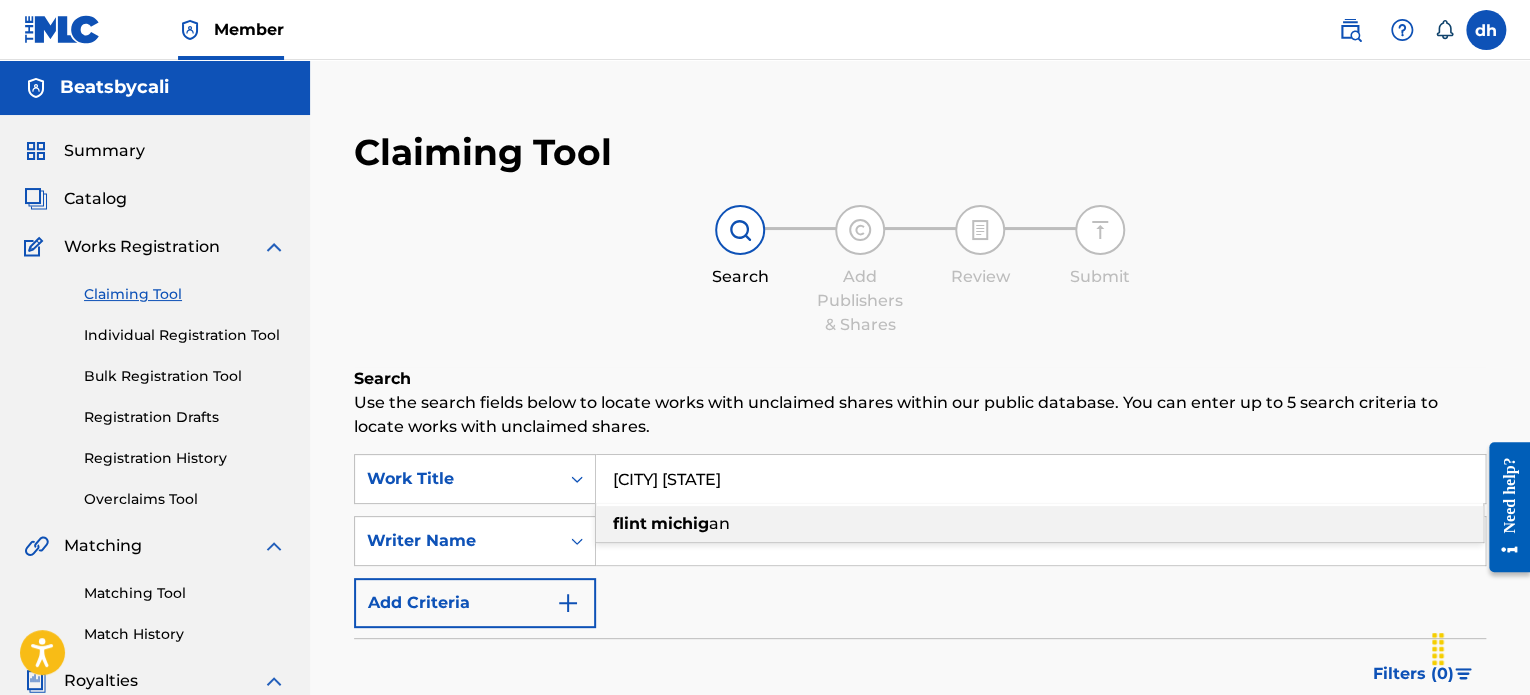 click on "[CITY]   michig an" at bounding box center [1039, 524] 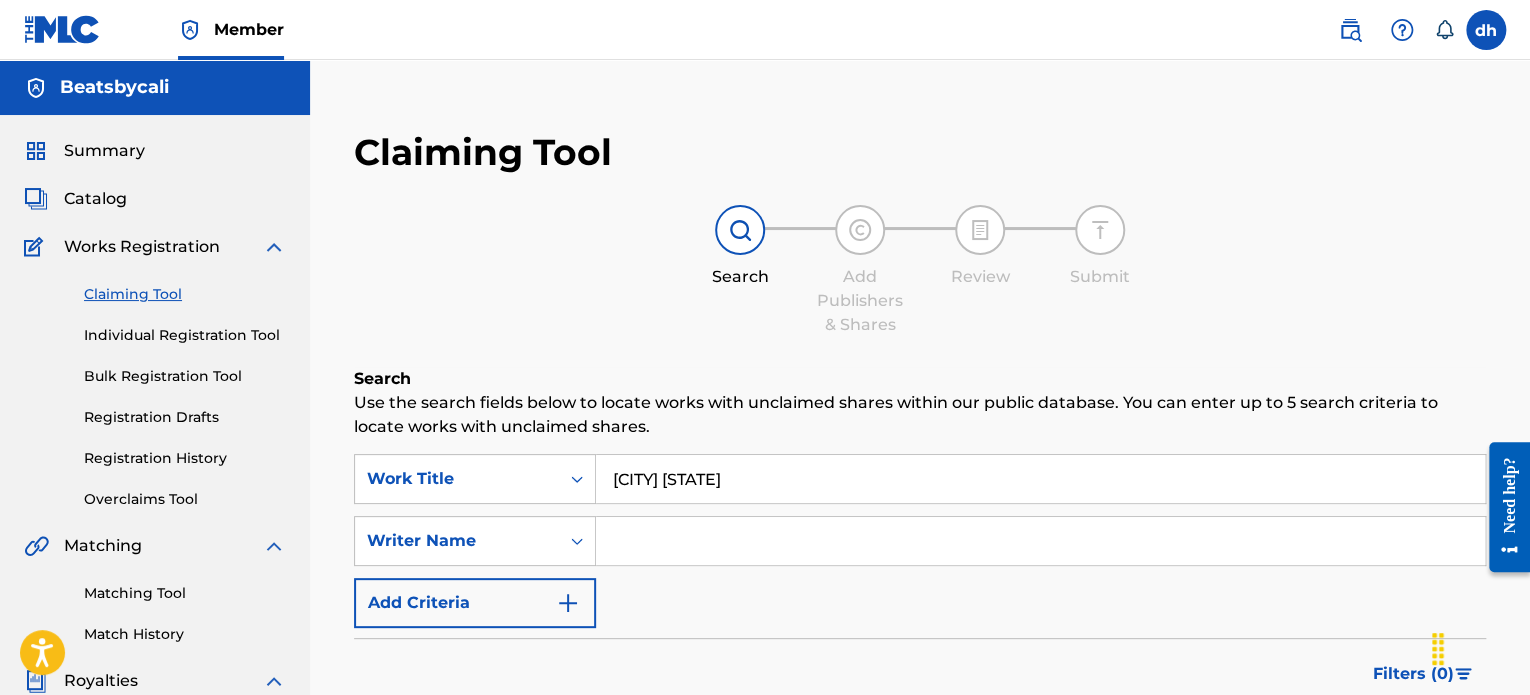 click on "Search" at bounding box center [1411, 755] 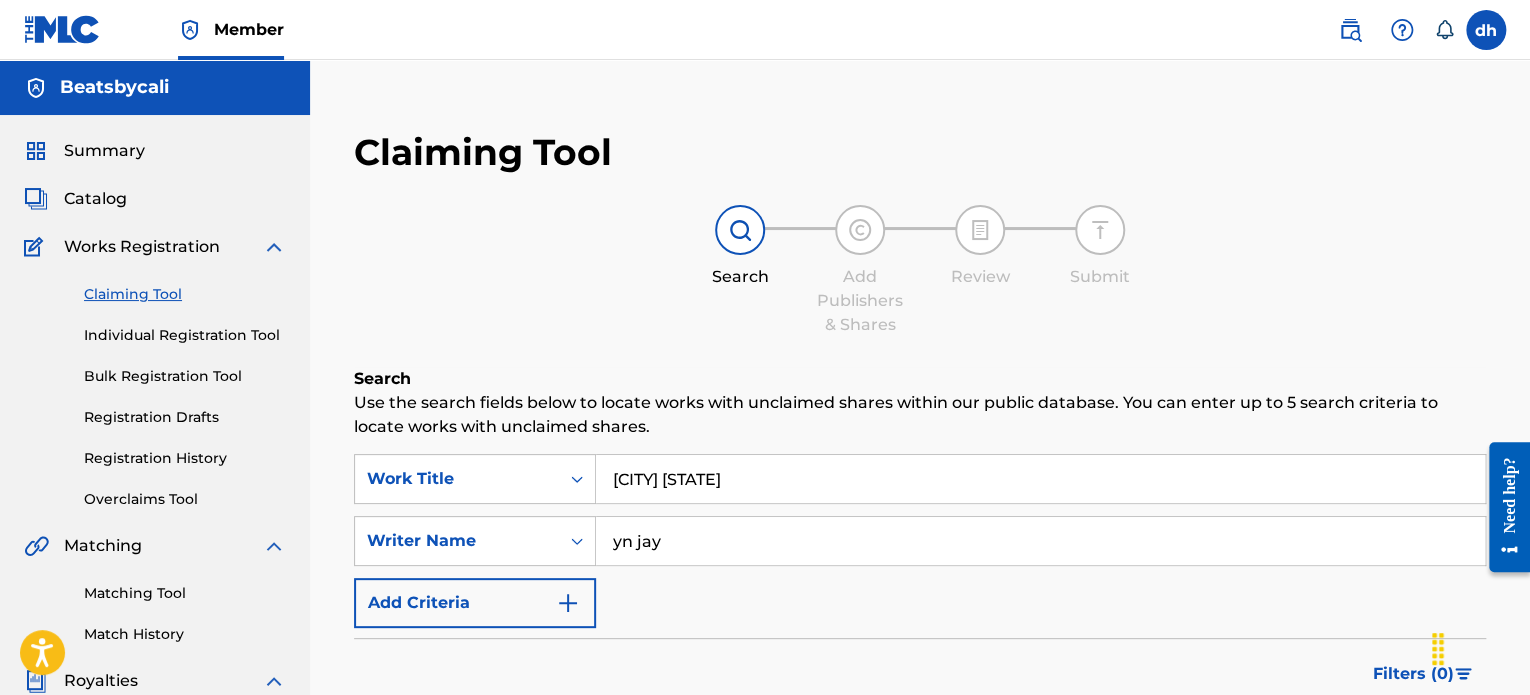 type on "yn jay" 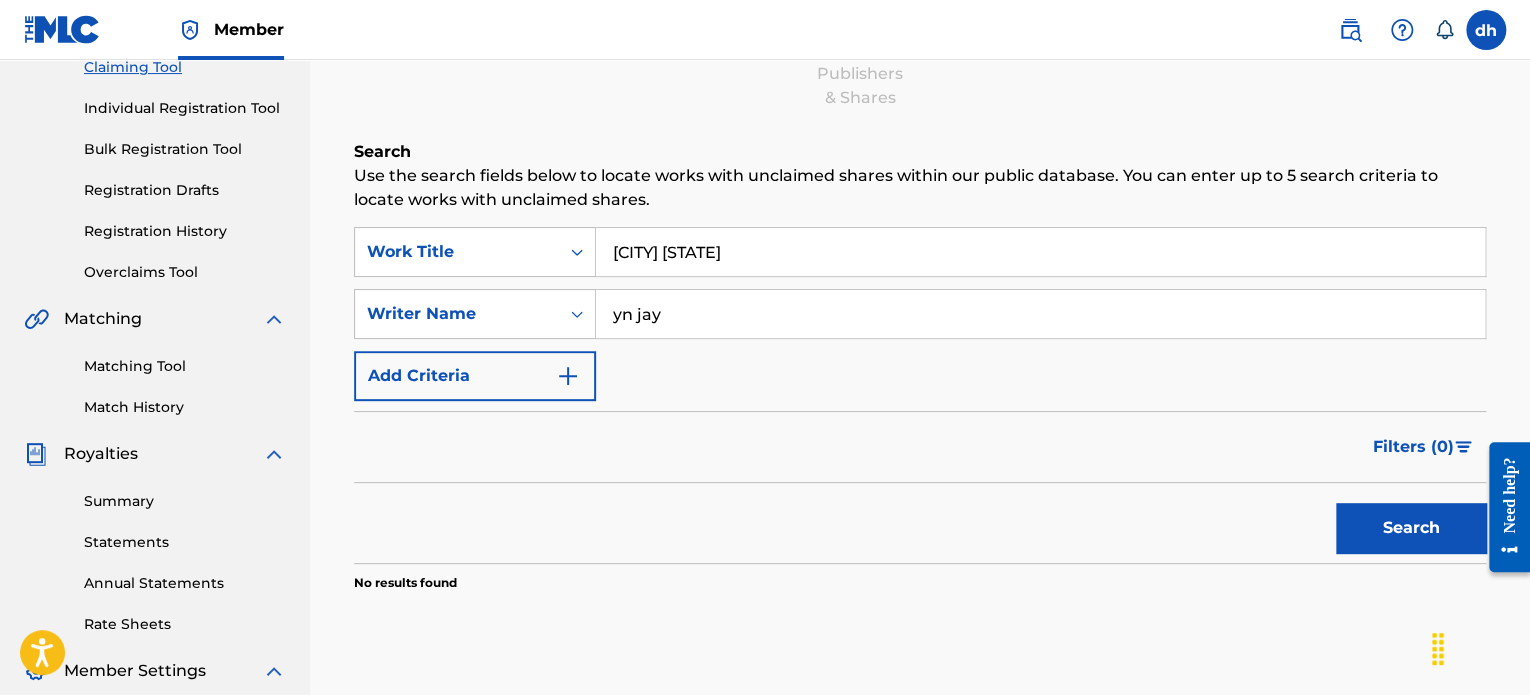 scroll, scrollTop: 228, scrollLeft: 0, axis: vertical 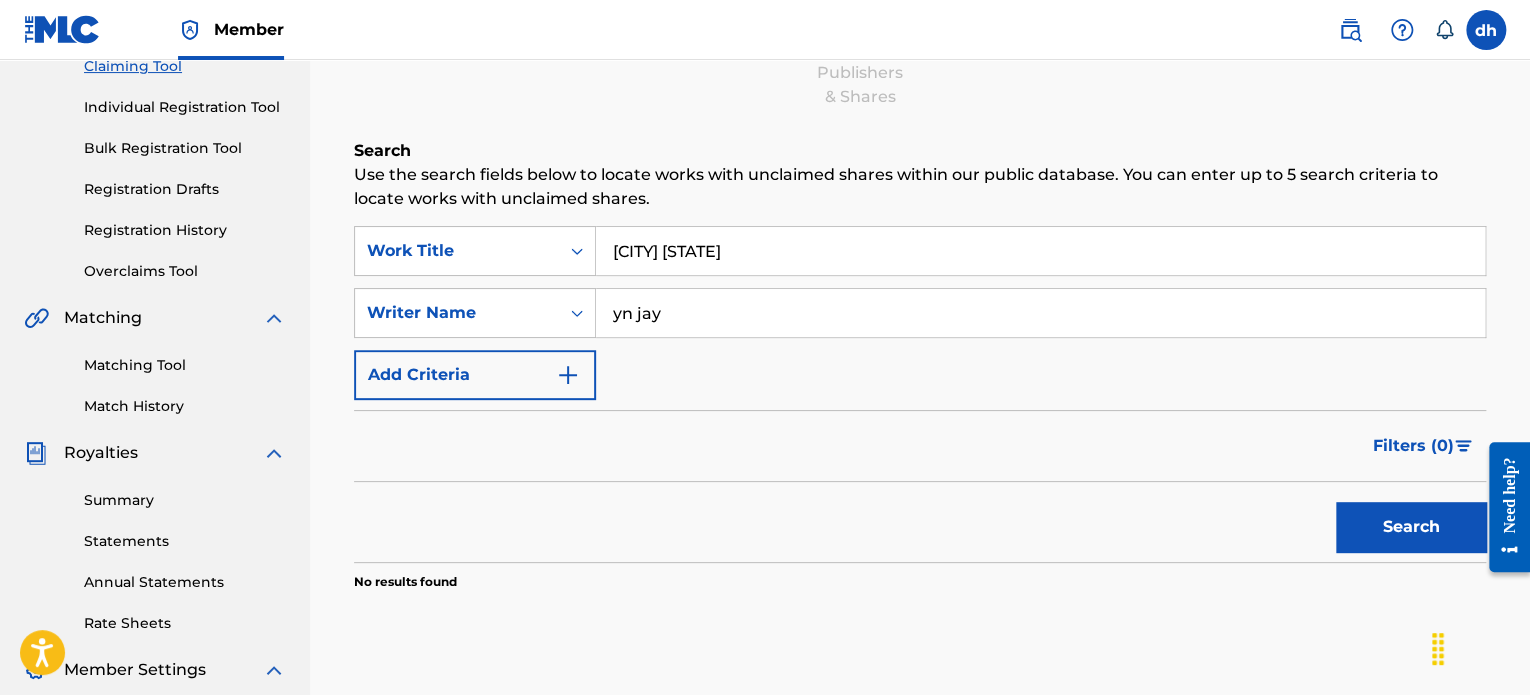 click on "Search" at bounding box center [1411, 527] 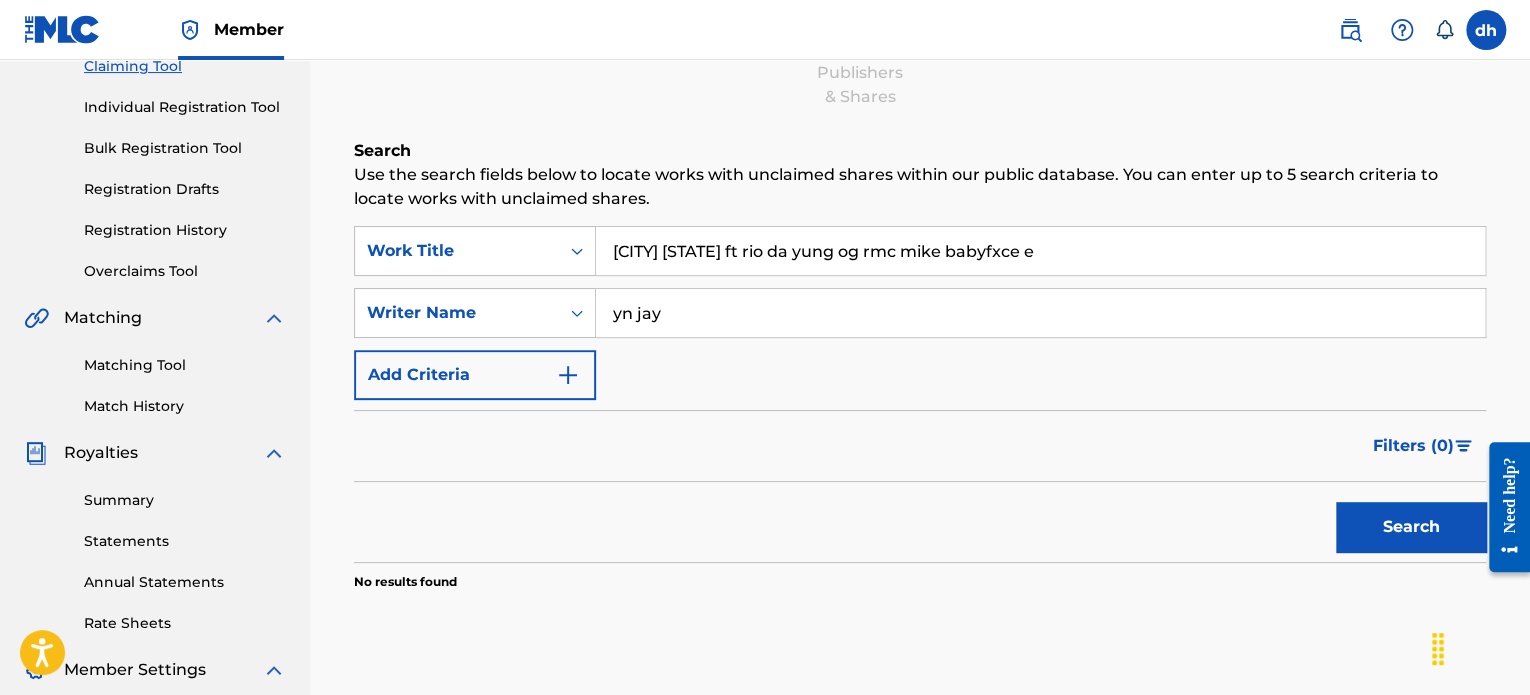 click on "Search" at bounding box center (1411, 527) 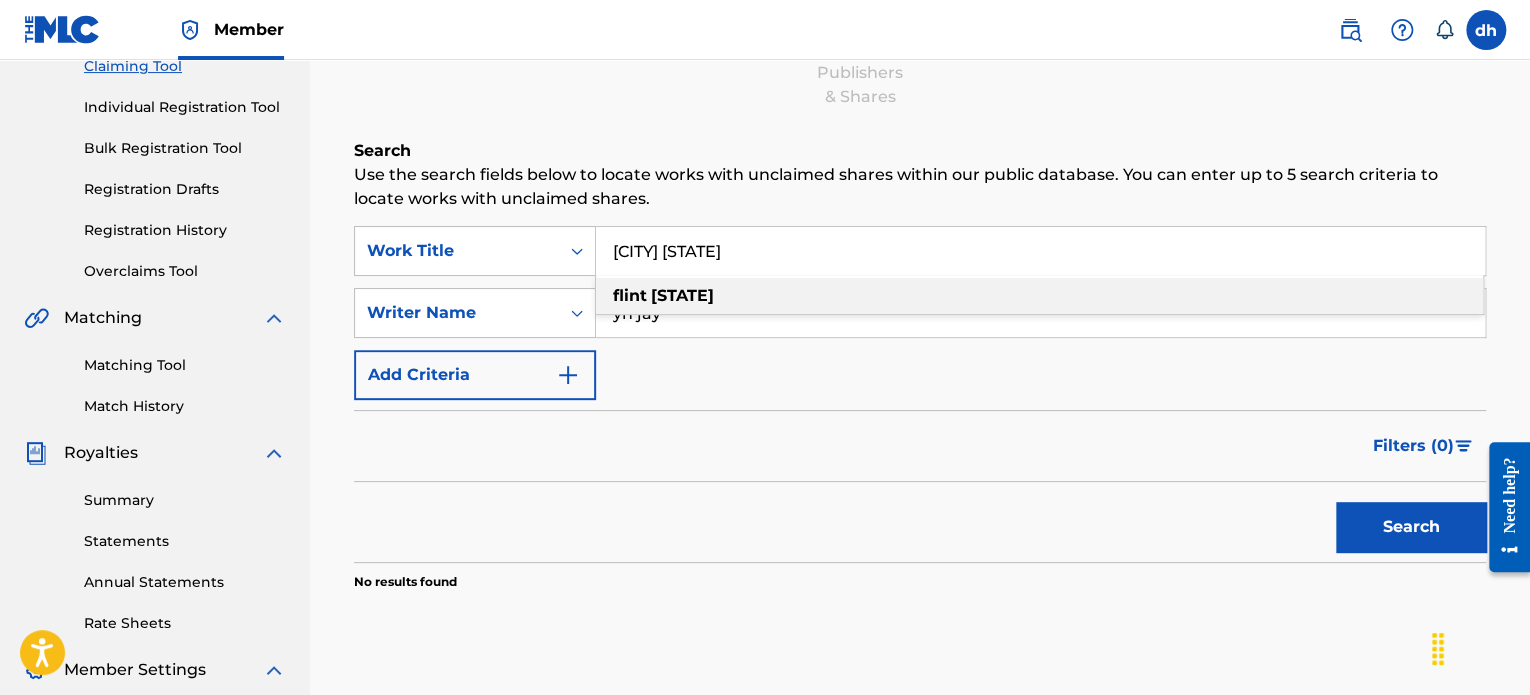 type on "[CITY] [STATE]" 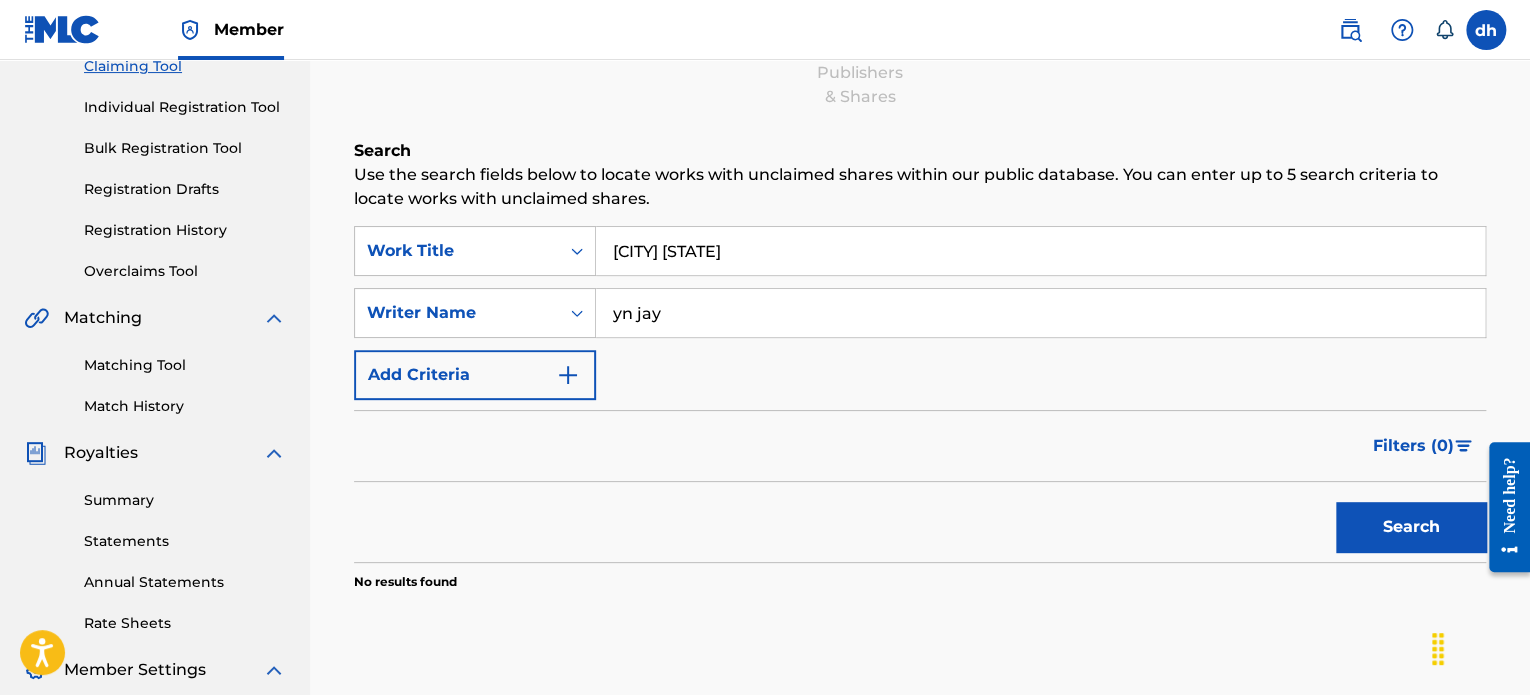 click on "yn jay" at bounding box center (1040, 313) 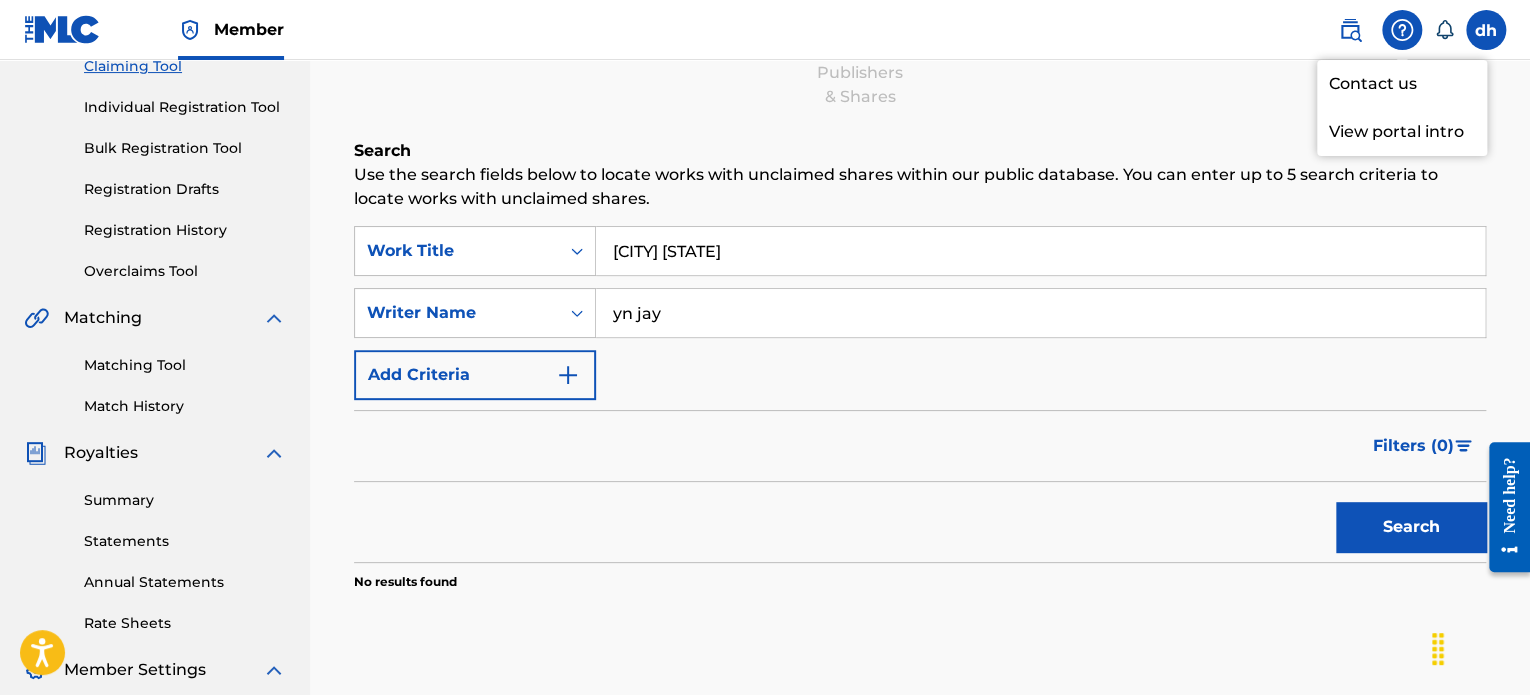 click at bounding box center (1350, 30) 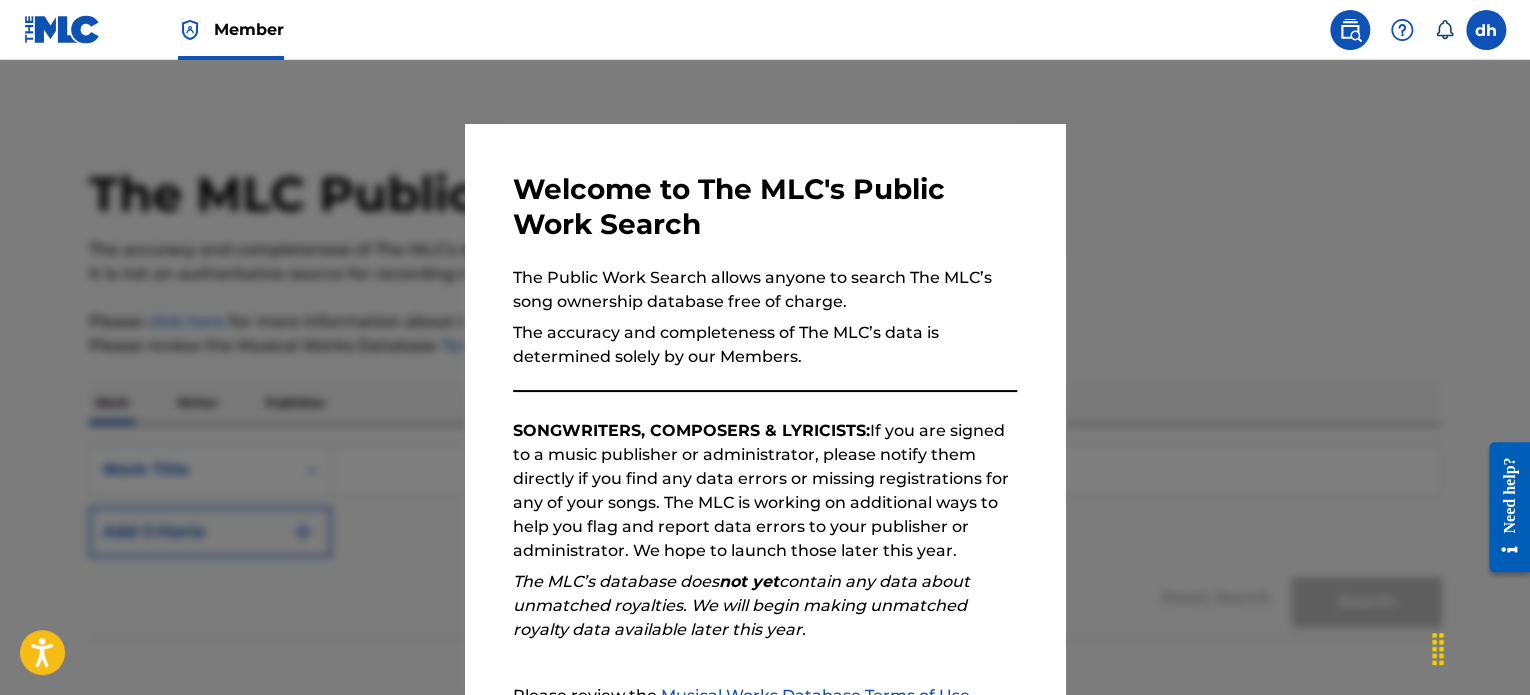 click at bounding box center [1392, 30] 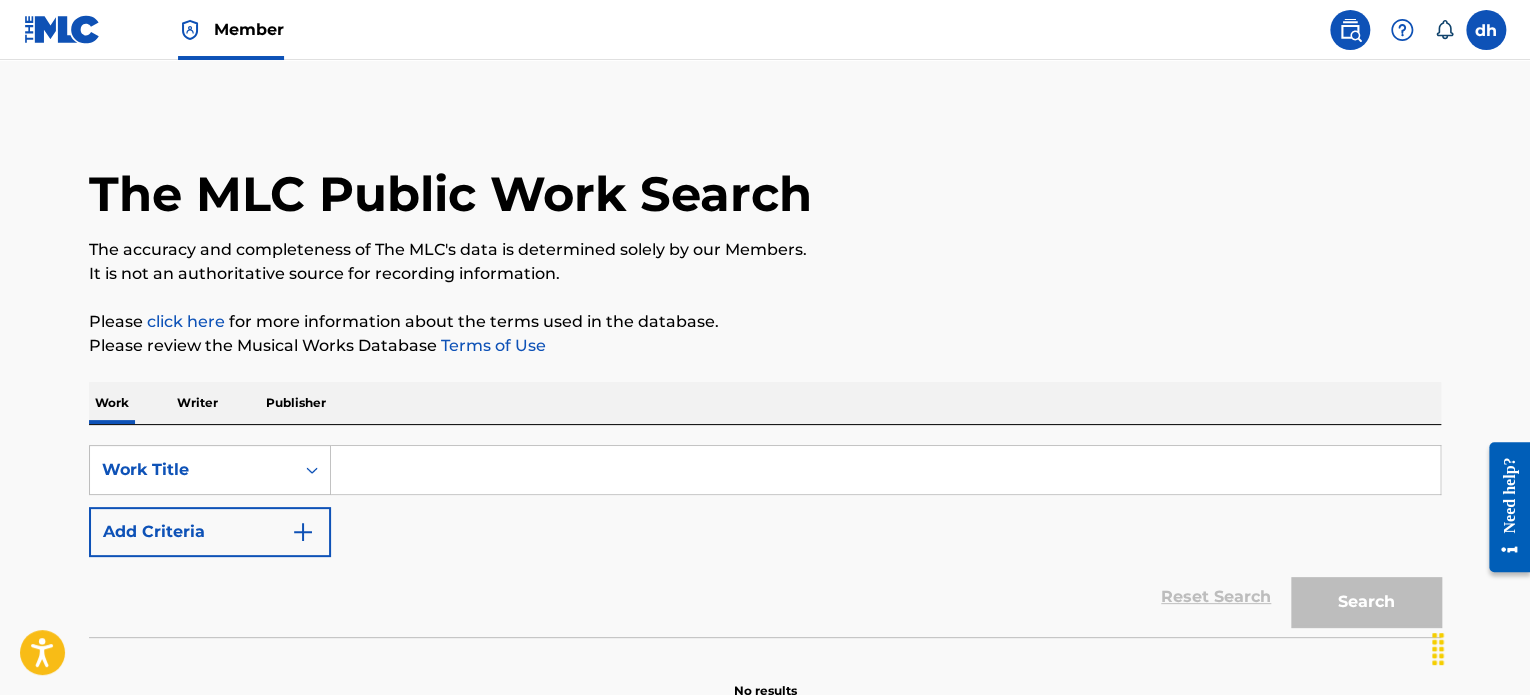 click at bounding box center [1402, 30] 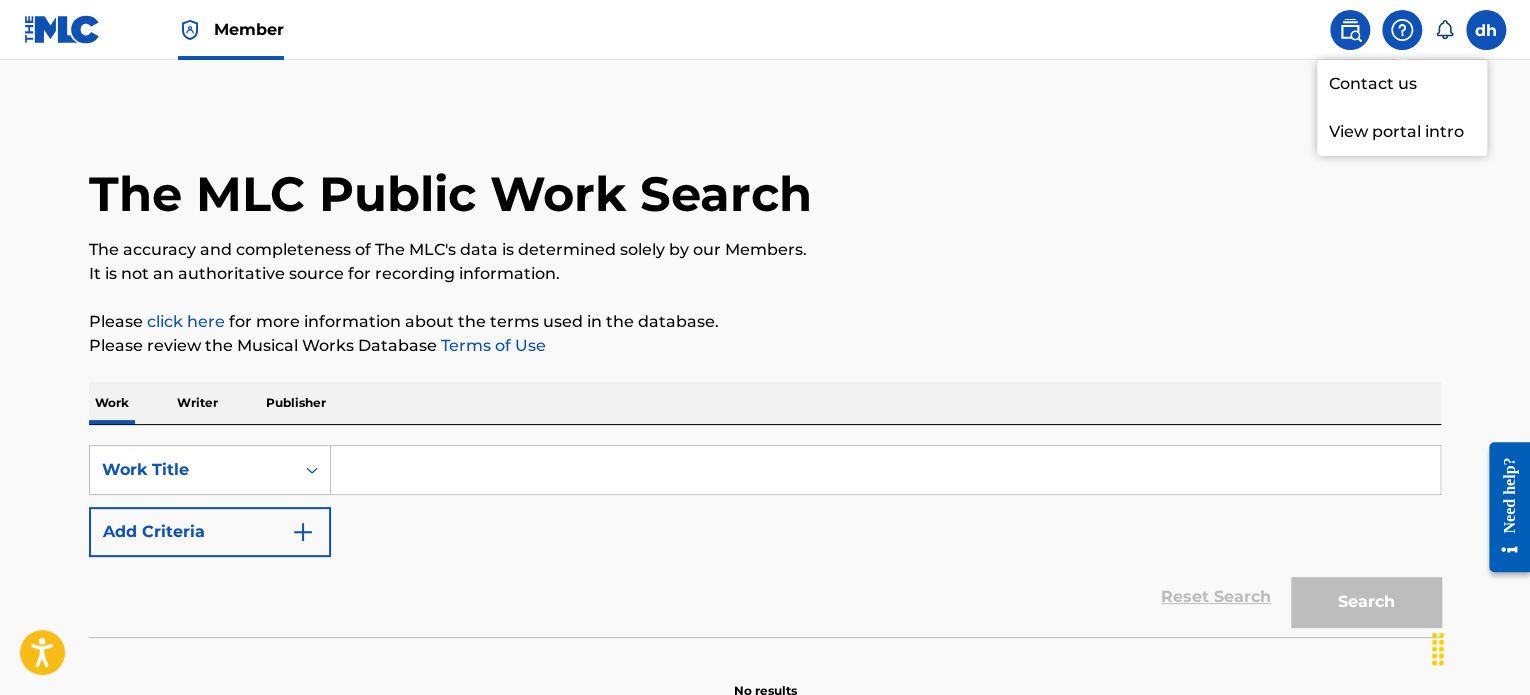 click on "Contact us" at bounding box center [1402, 84] 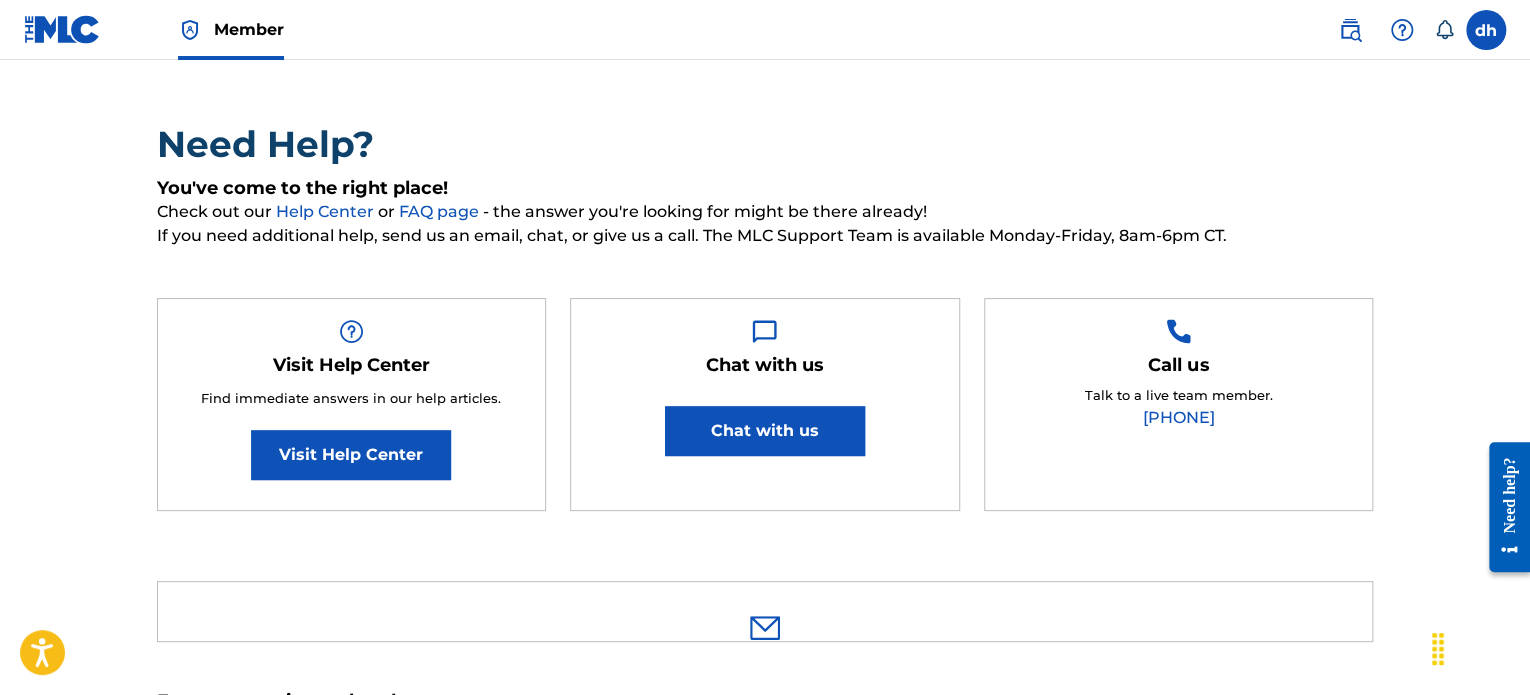 scroll, scrollTop: 112, scrollLeft: 0, axis: vertical 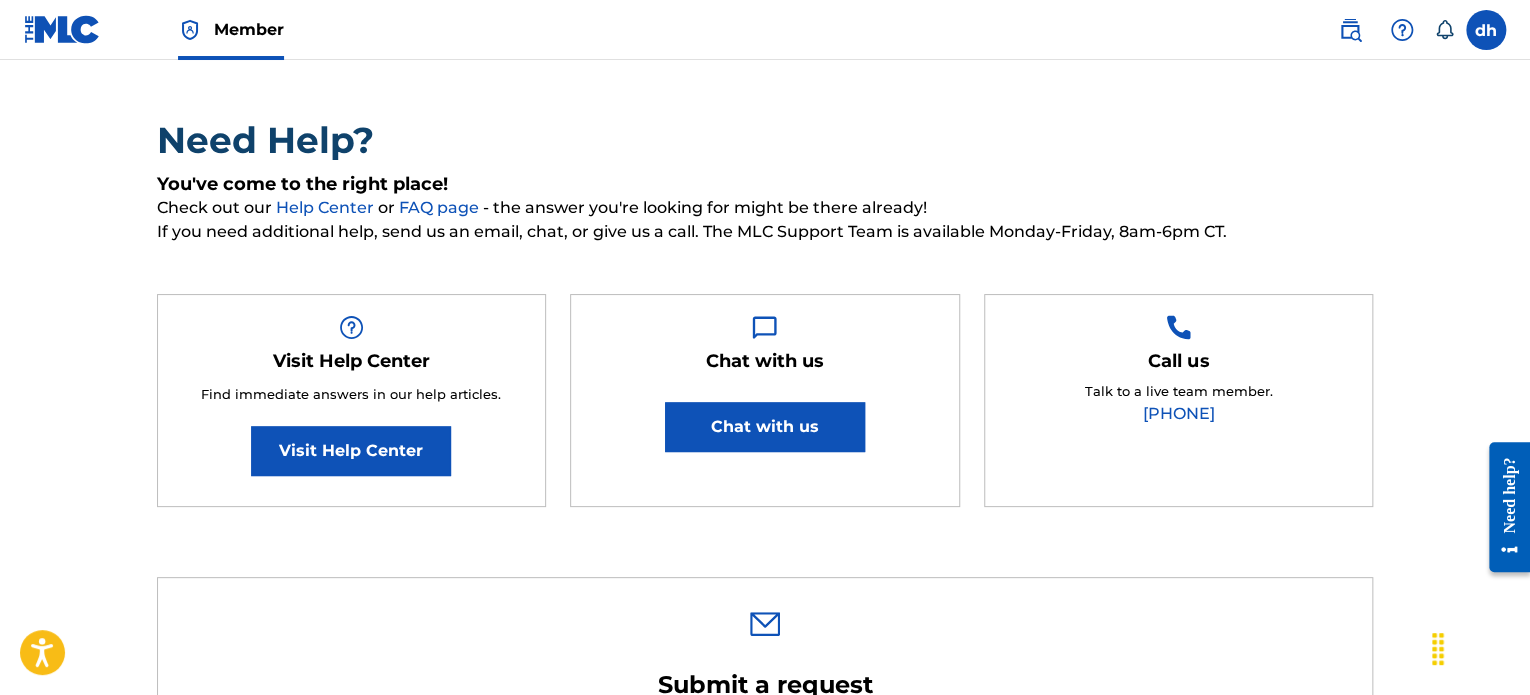 click on "Visit Help Center" at bounding box center (351, 451) 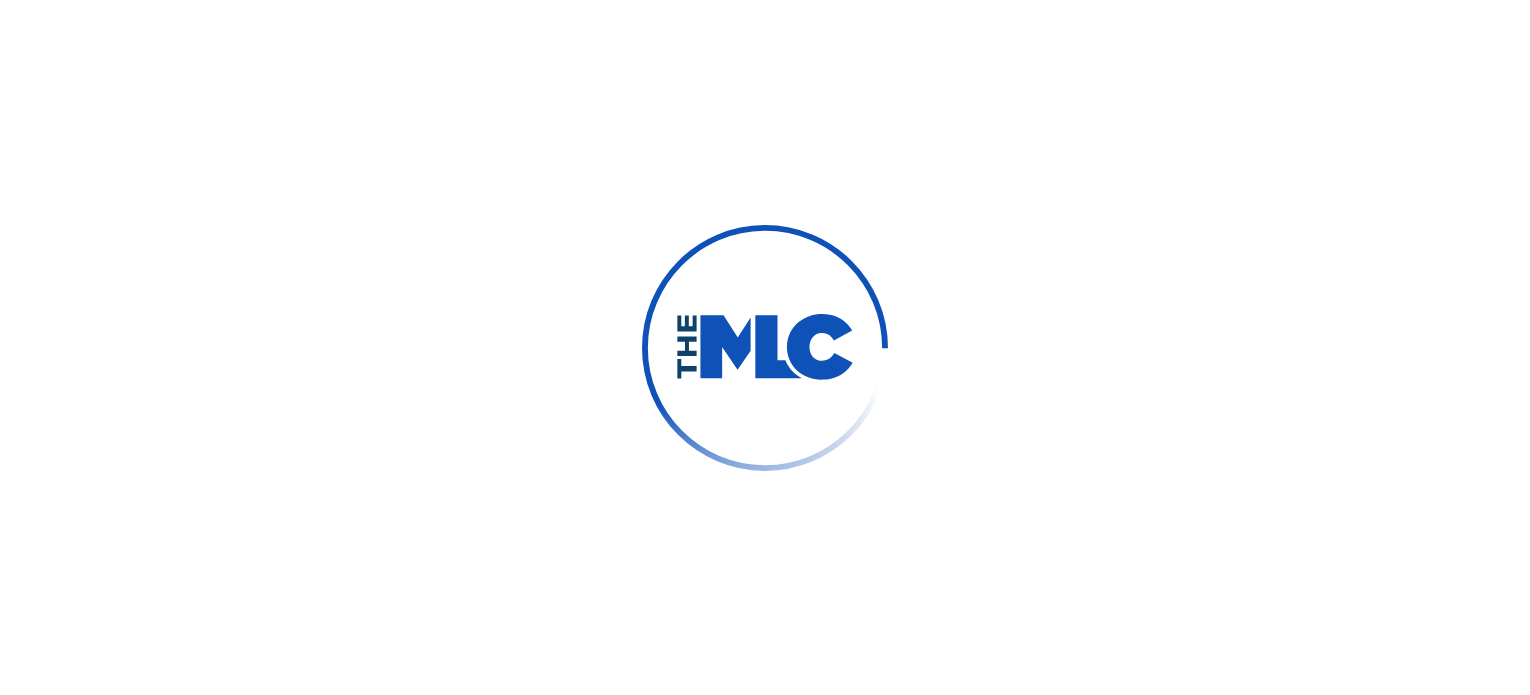 scroll, scrollTop: 0, scrollLeft: 0, axis: both 